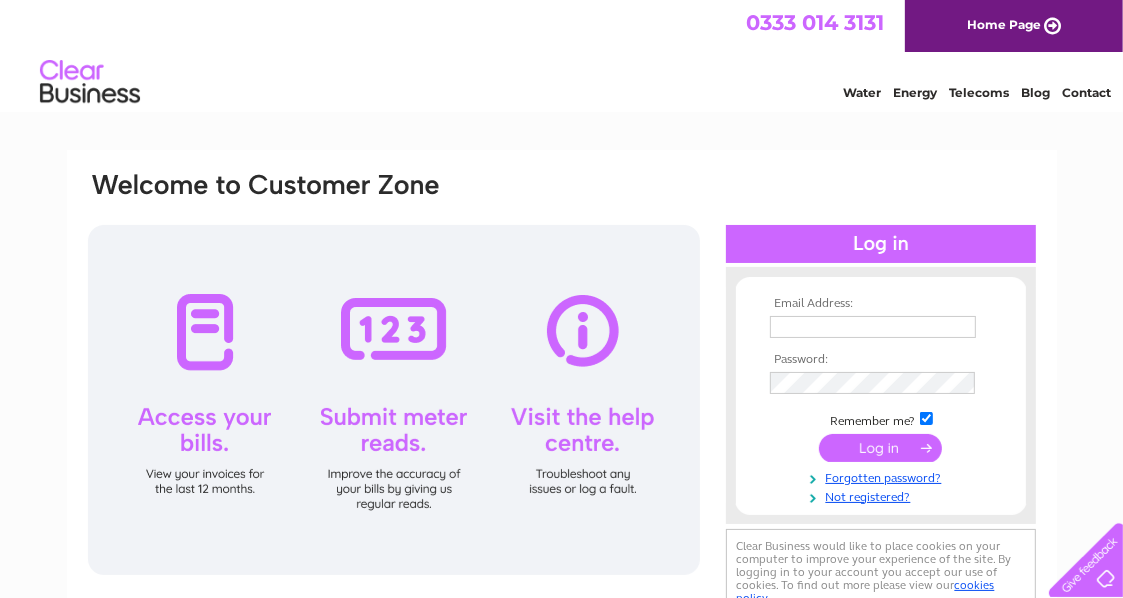 scroll, scrollTop: 0, scrollLeft: 0, axis: both 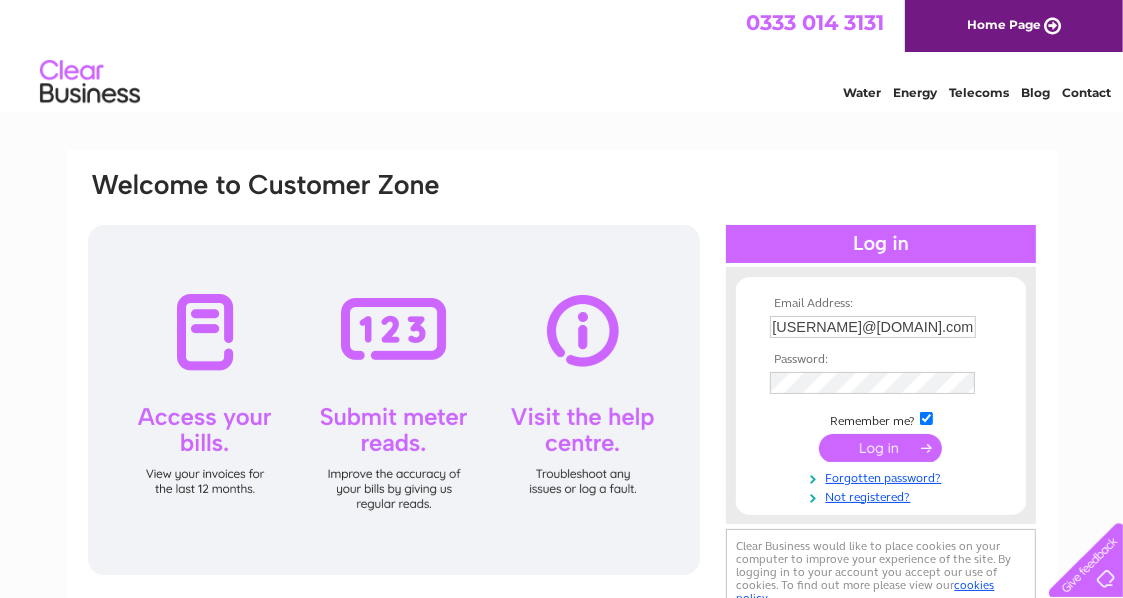 click at bounding box center [880, 448] 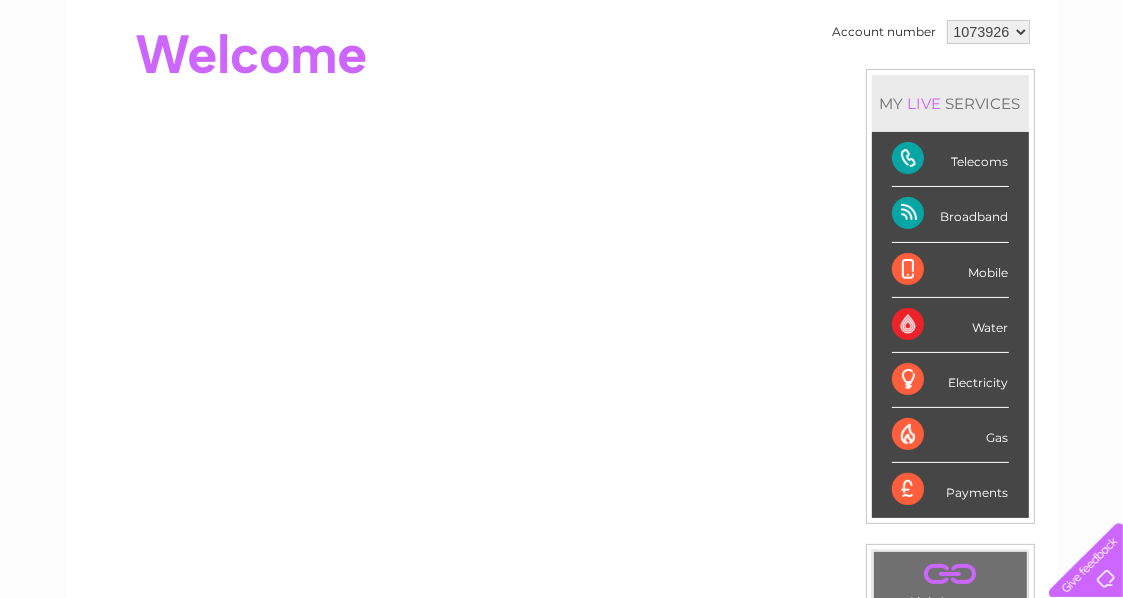 scroll, scrollTop: 0, scrollLeft: 0, axis: both 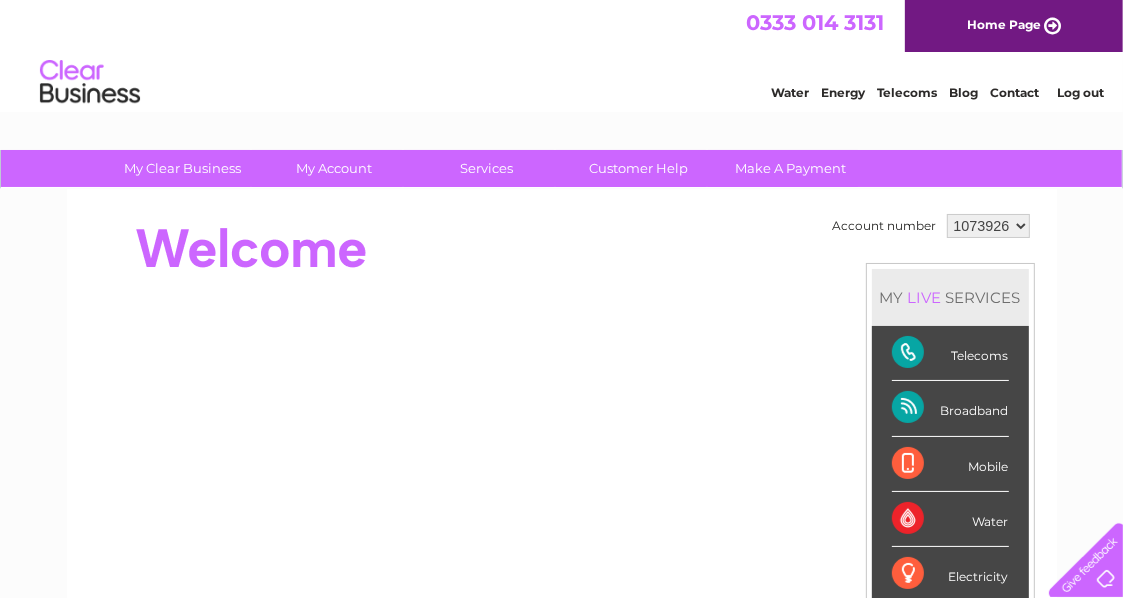 click on "Telecoms" at bounding box center [950, 353] 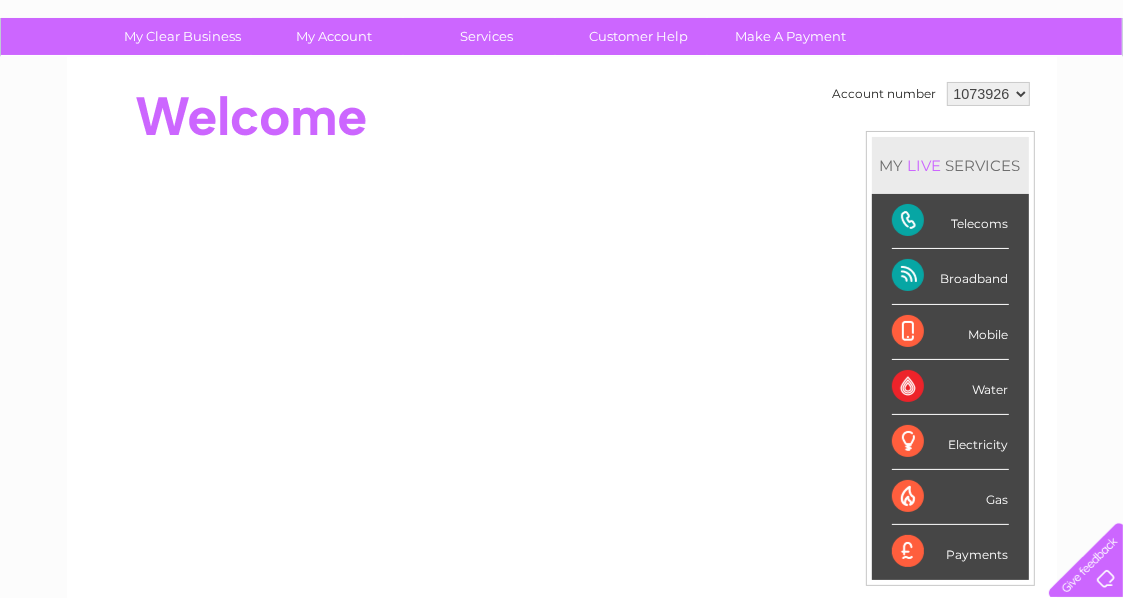 scroll, scrollTop: 100, scrollLeft: 0, axis: vertical 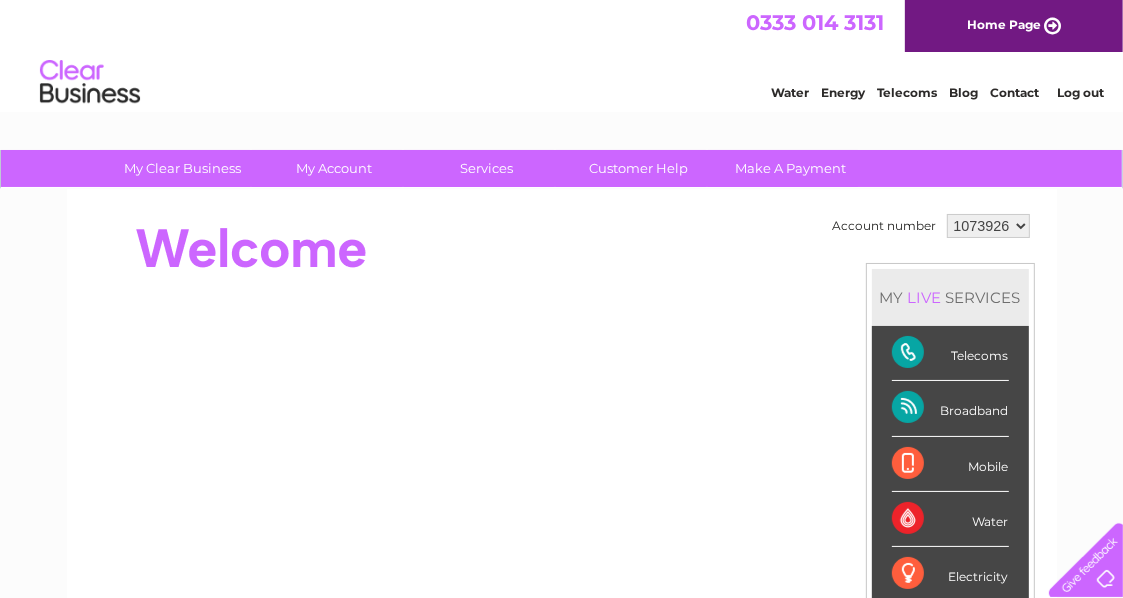 click on "MY LIVE SERVICES" at bounding box center (950, 297) 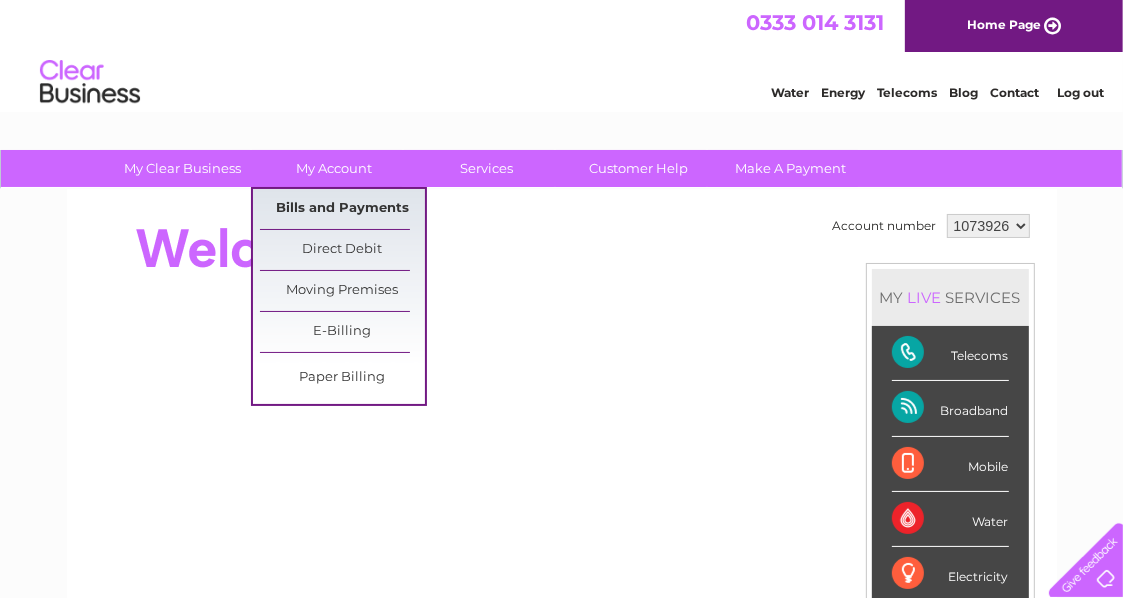 click on "Bills and Payments" at bounding box center (342, 209) 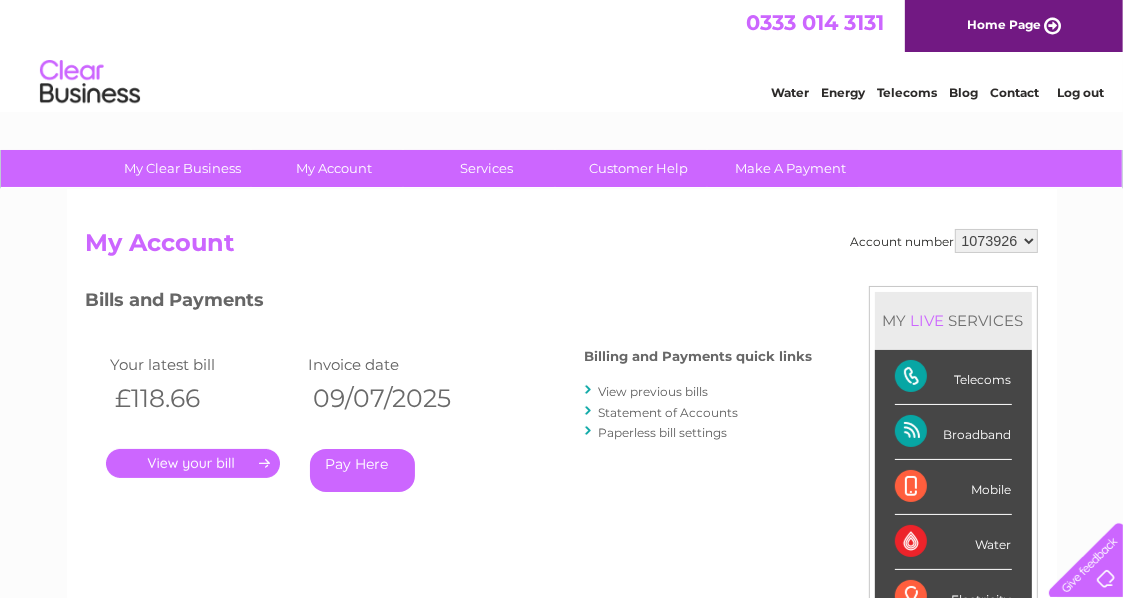 scroll, scrollTop: 0, scrollLeft: 0, axis: both 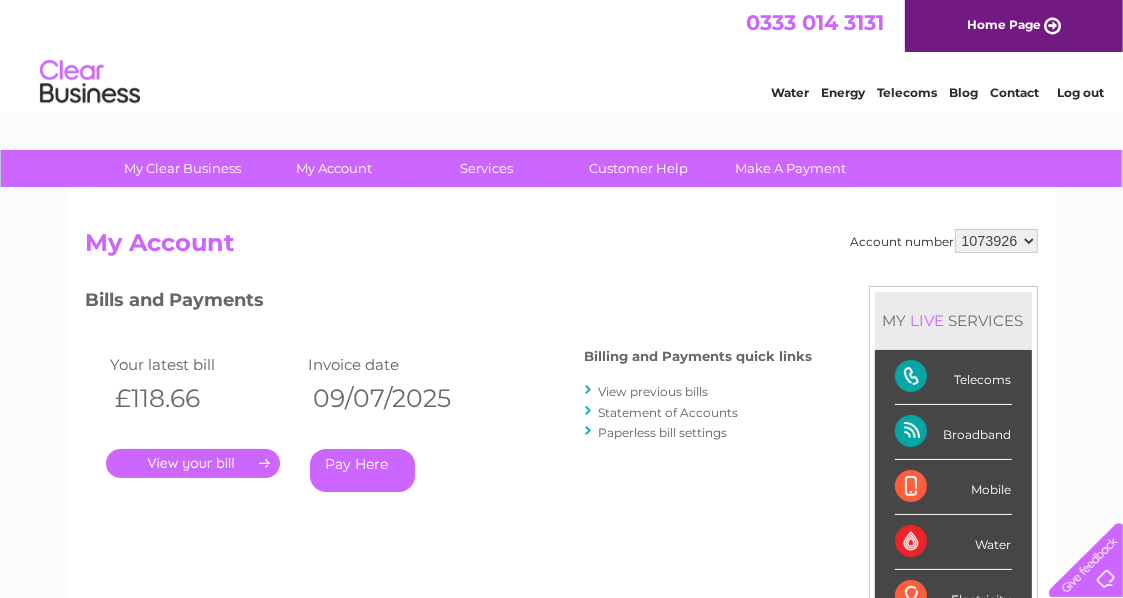 click on "." at bounding box center [193, 463] 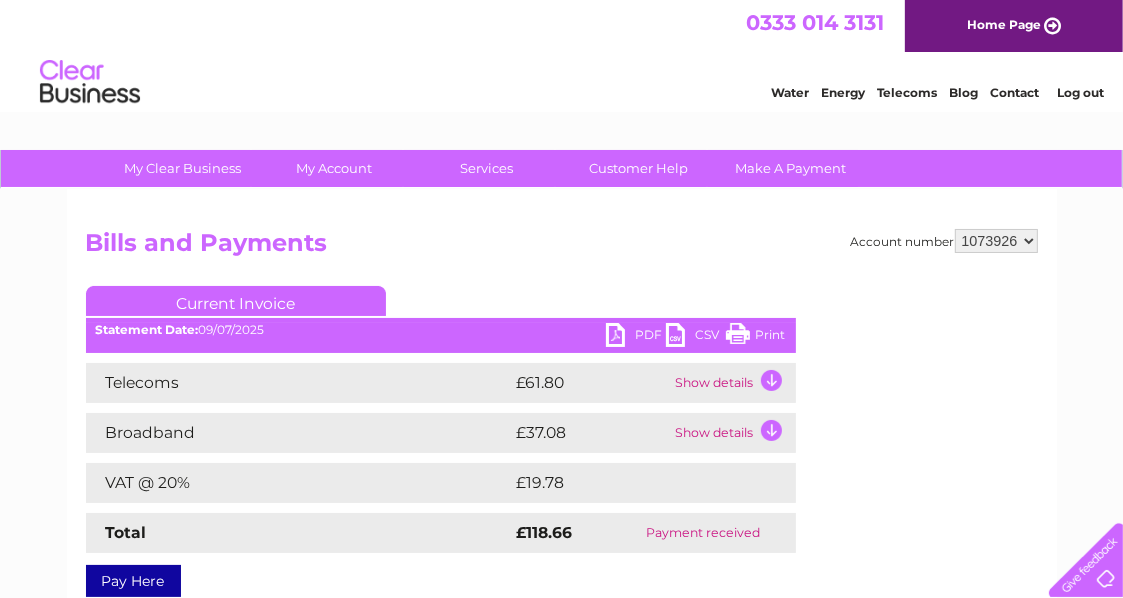 scroll, scrollTop: 0, scrollLeft: 0, axis: both 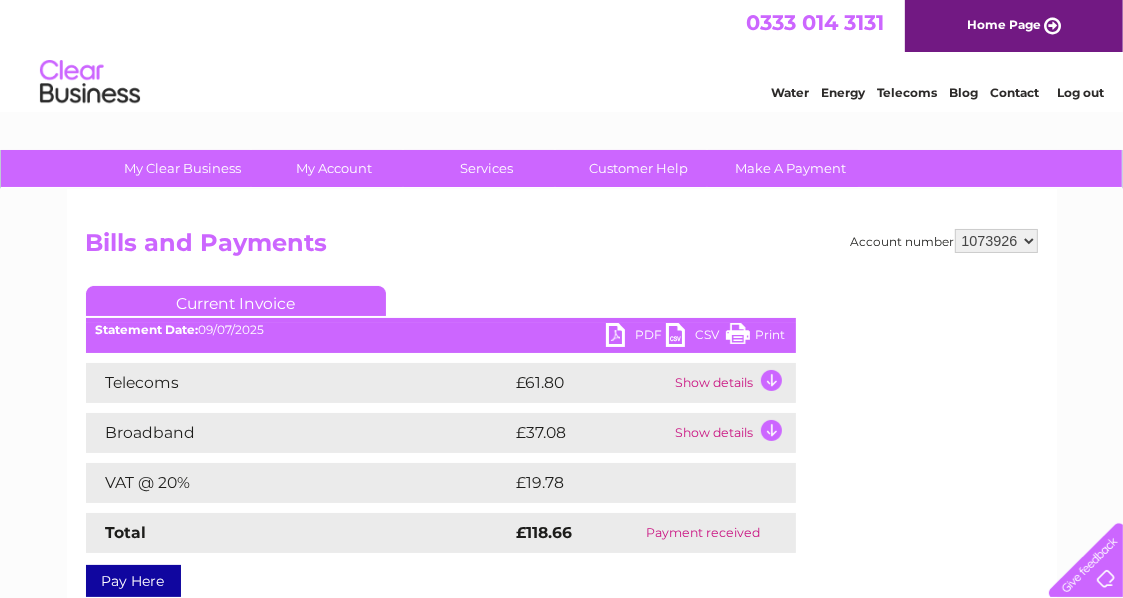click on "PDF" at bounding box center (636, 337) 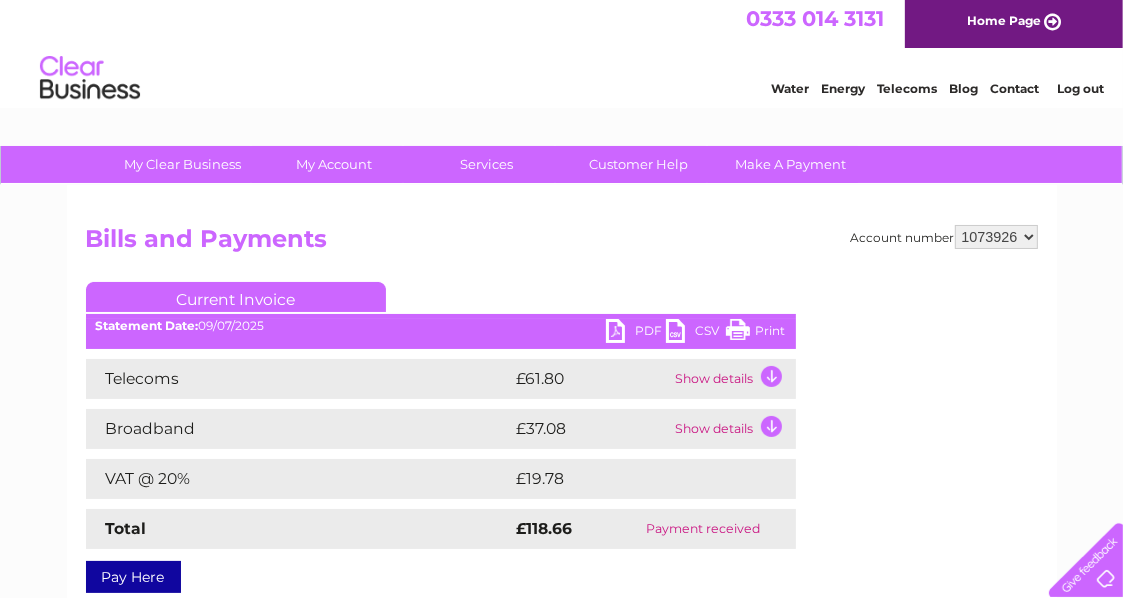 scroll, scrollTop: 0, scrollLeft: 0, axis: both 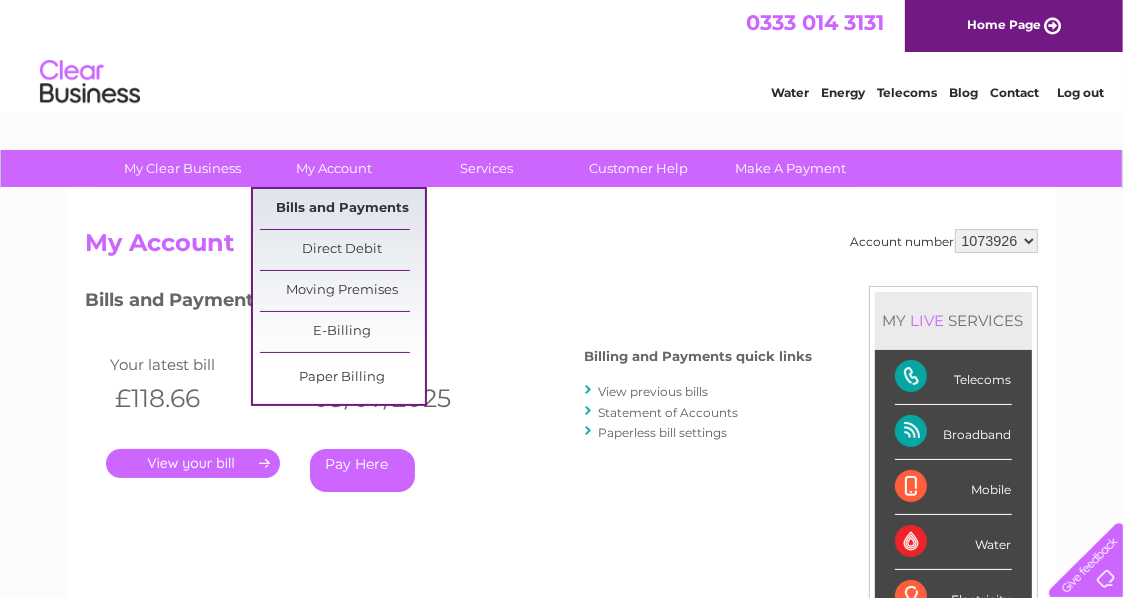 click on "Bills and Payments" at bounding box center (342, 209) 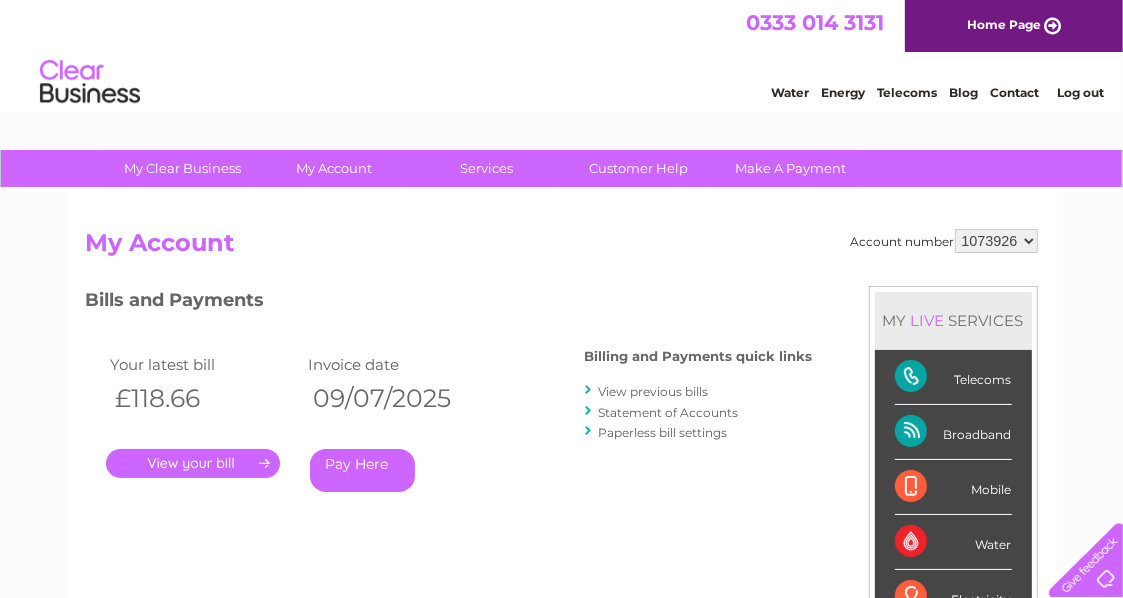 scroll, scrollTop: 0, scrollLeft: 0, axis: both 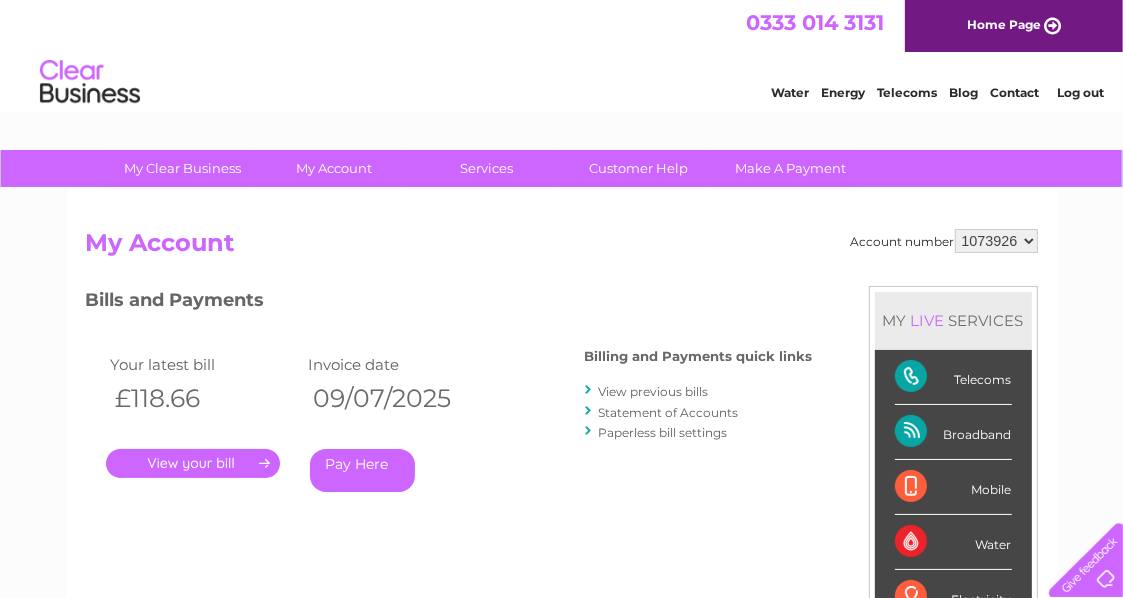 click on "View previous bills" at bounding box center (654, 391) 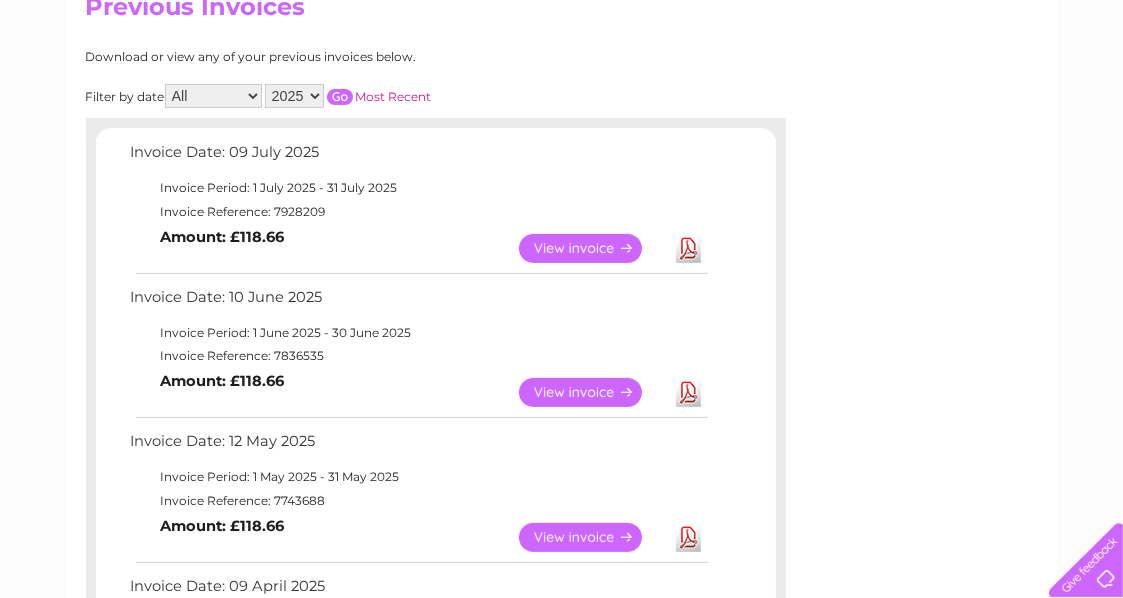 scroll, scrollTop: 300, scrollLeft: 0, axis: vertical 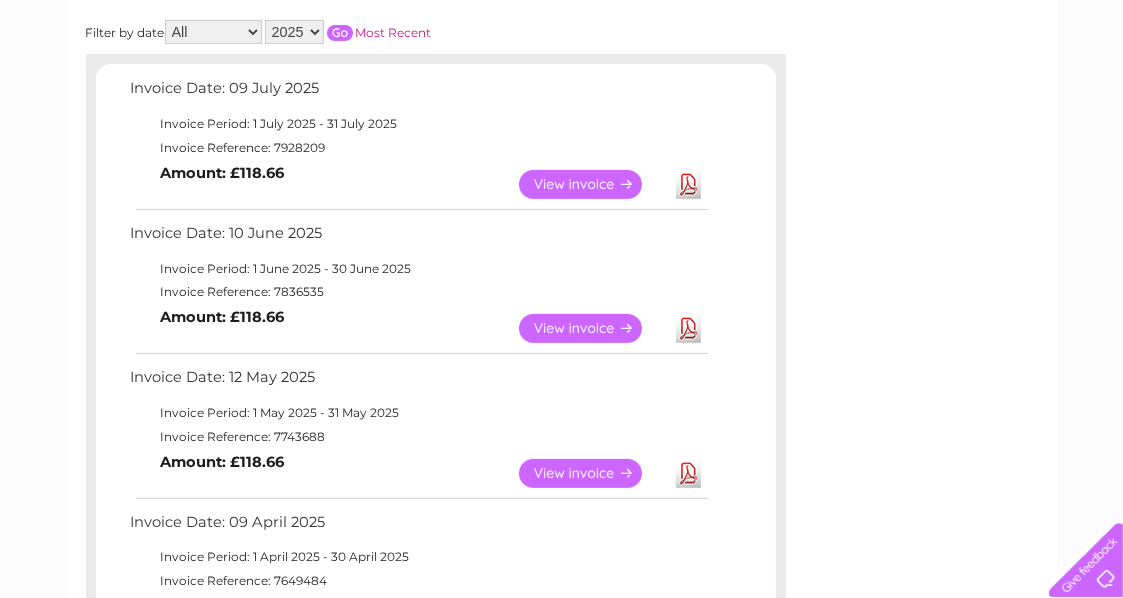 click on "View" at bounding box center [592, 473] 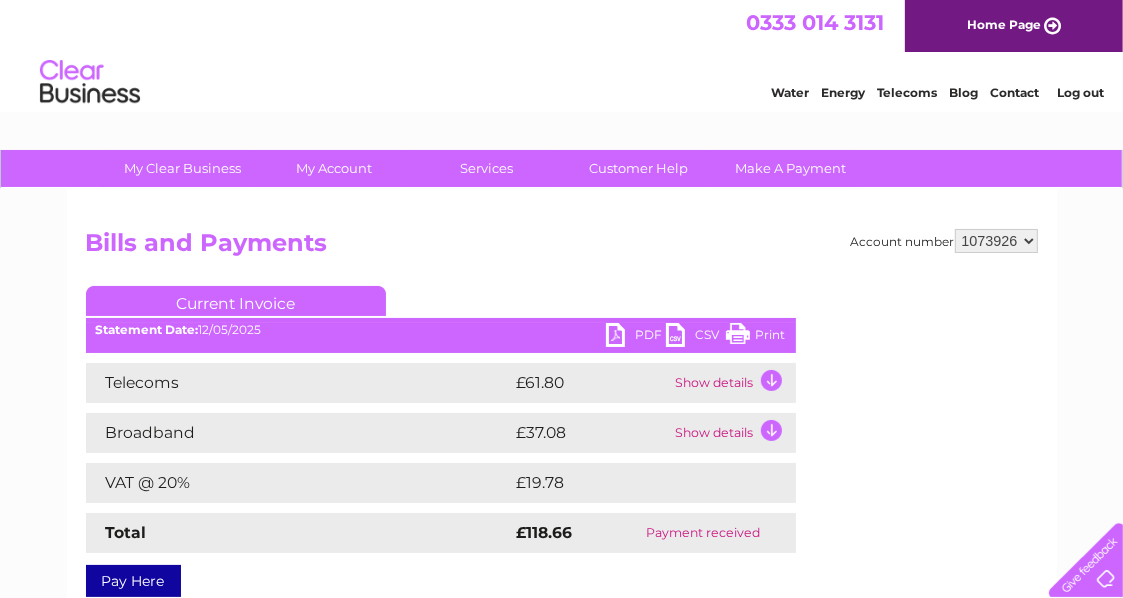 scroll, scrollTop: 0, scrollLeft: 0, axis: both 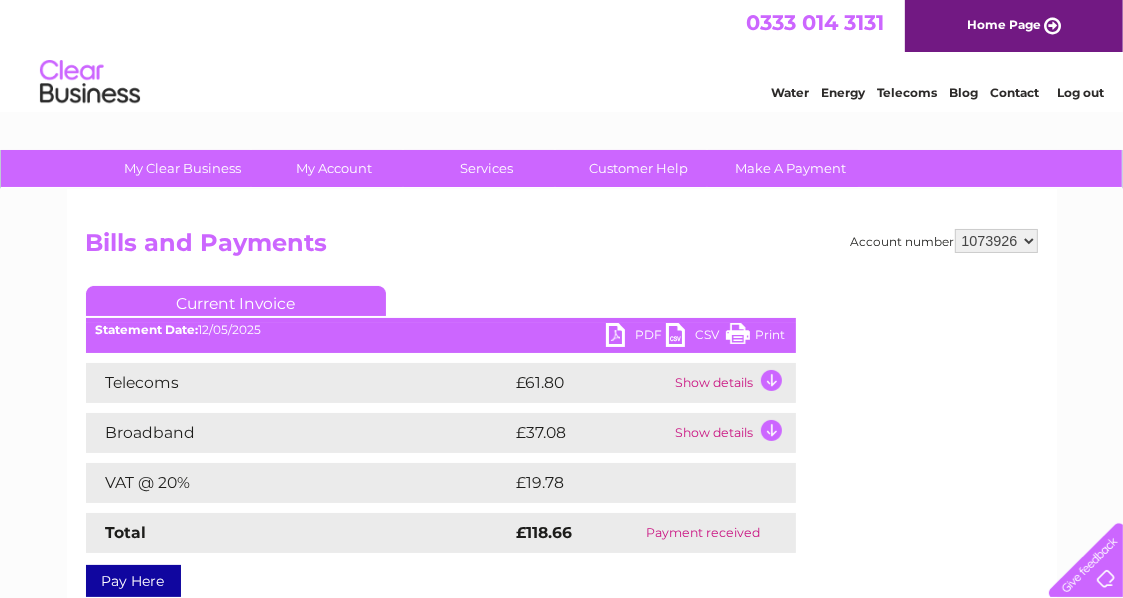 click on "Print" at bounding box center (756, 337) 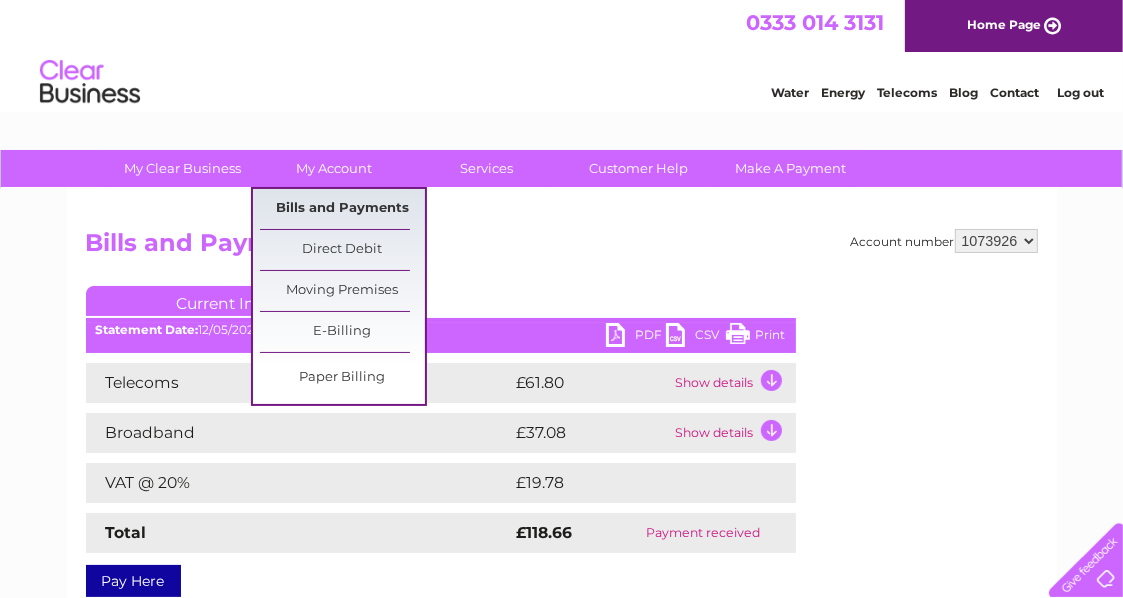 click on "Bills and Payments" at bounding box center (342, 209) 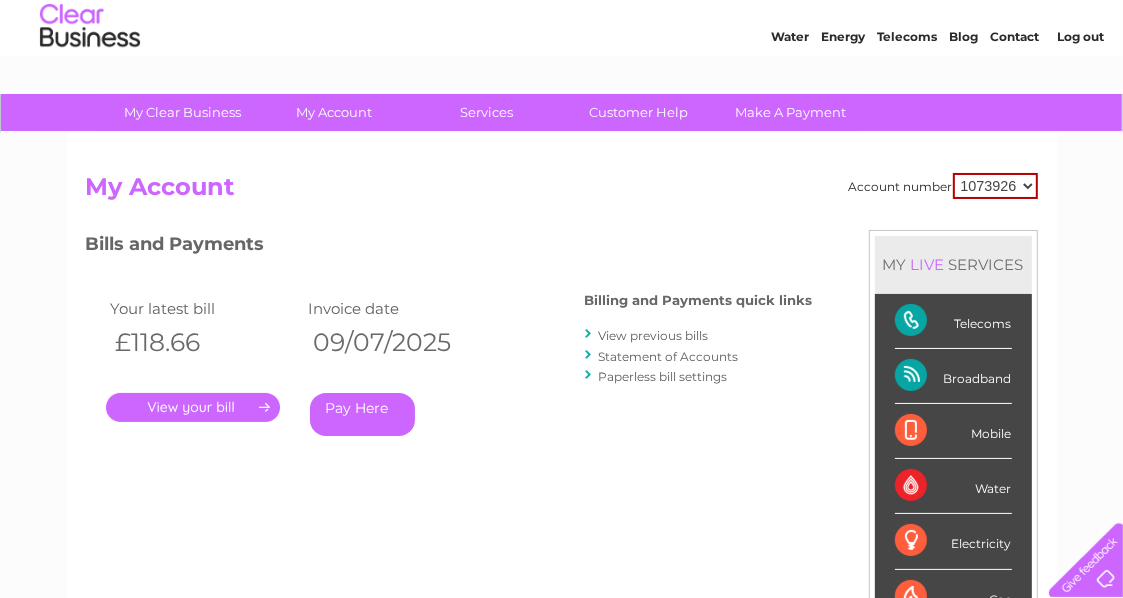 scroll, scrollTop: 0, scrollLeft: 0, axis: both 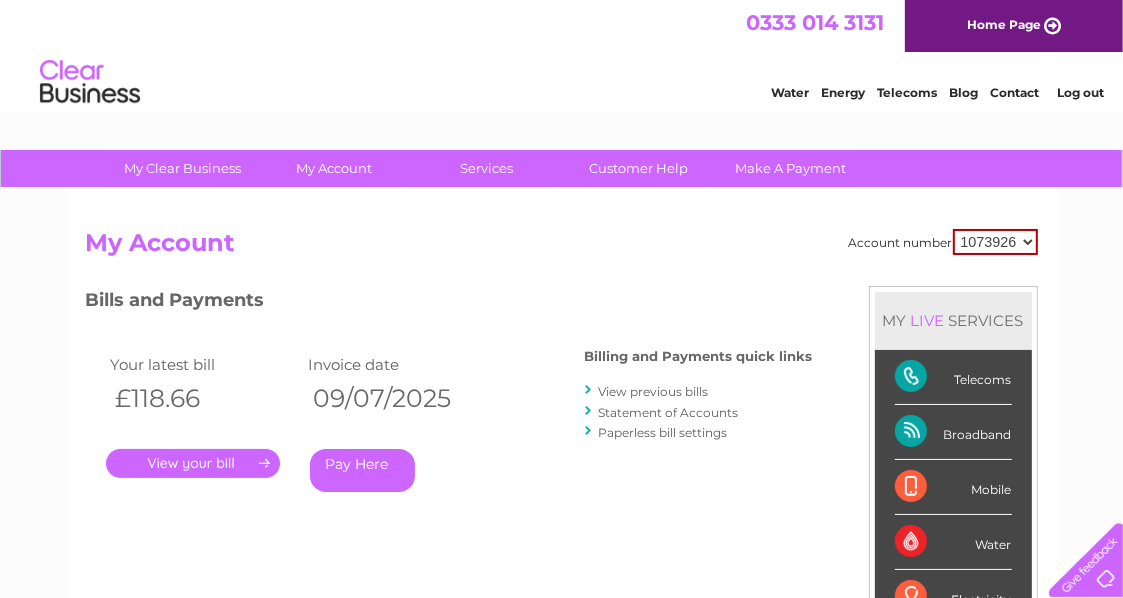 click on "View previous bills" at bounding box center (654, 391) 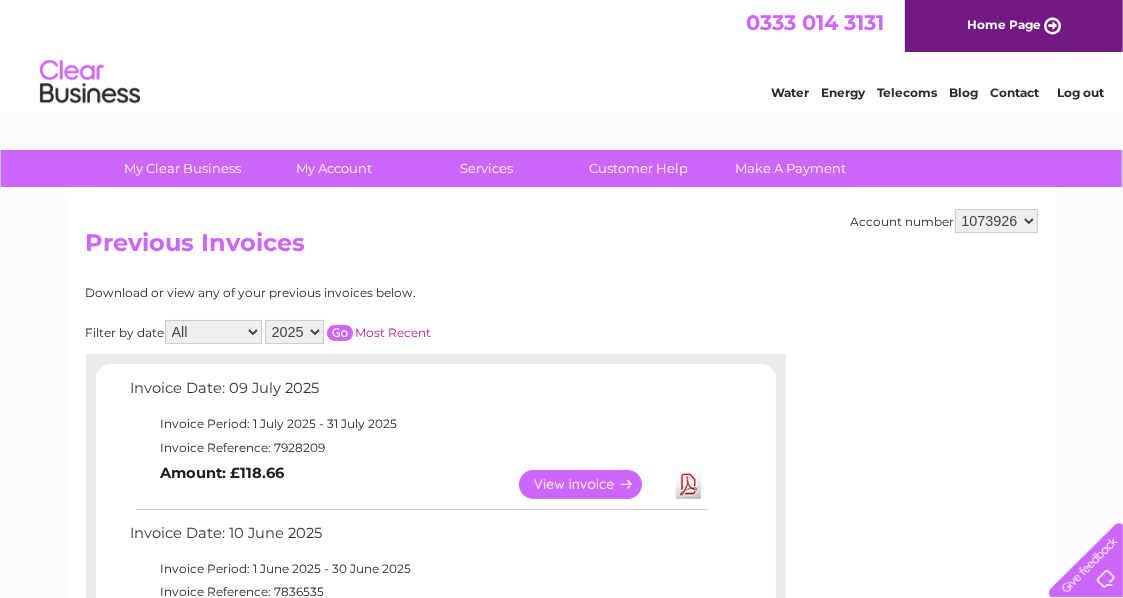 scroll, scrollTop: 0, scrollLeft: 0, axis: both 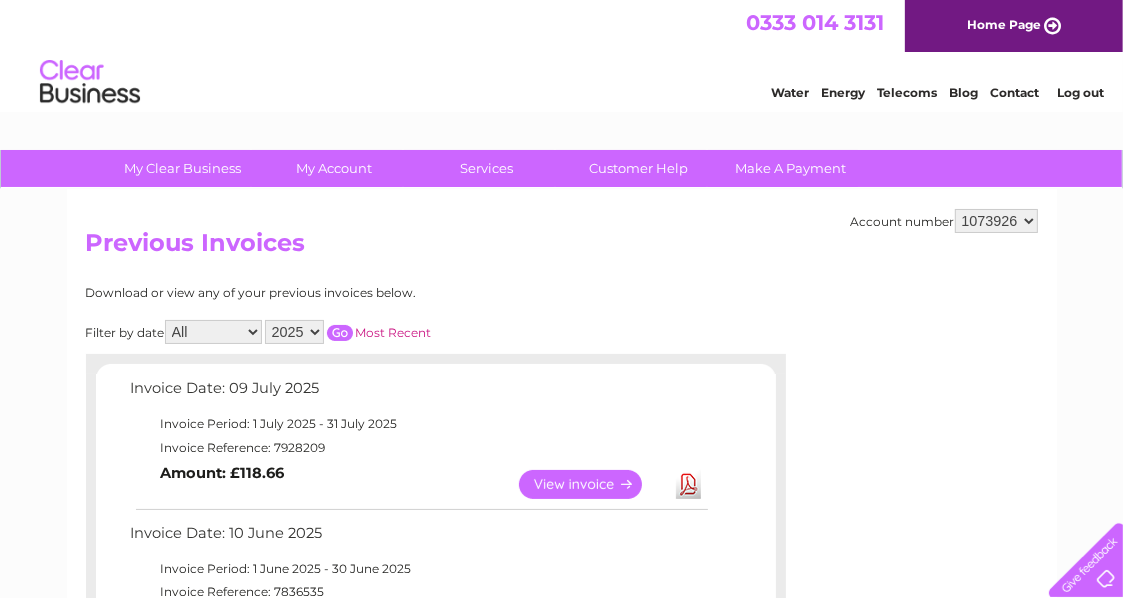click on "Download" at bounding box center (688, 484) 